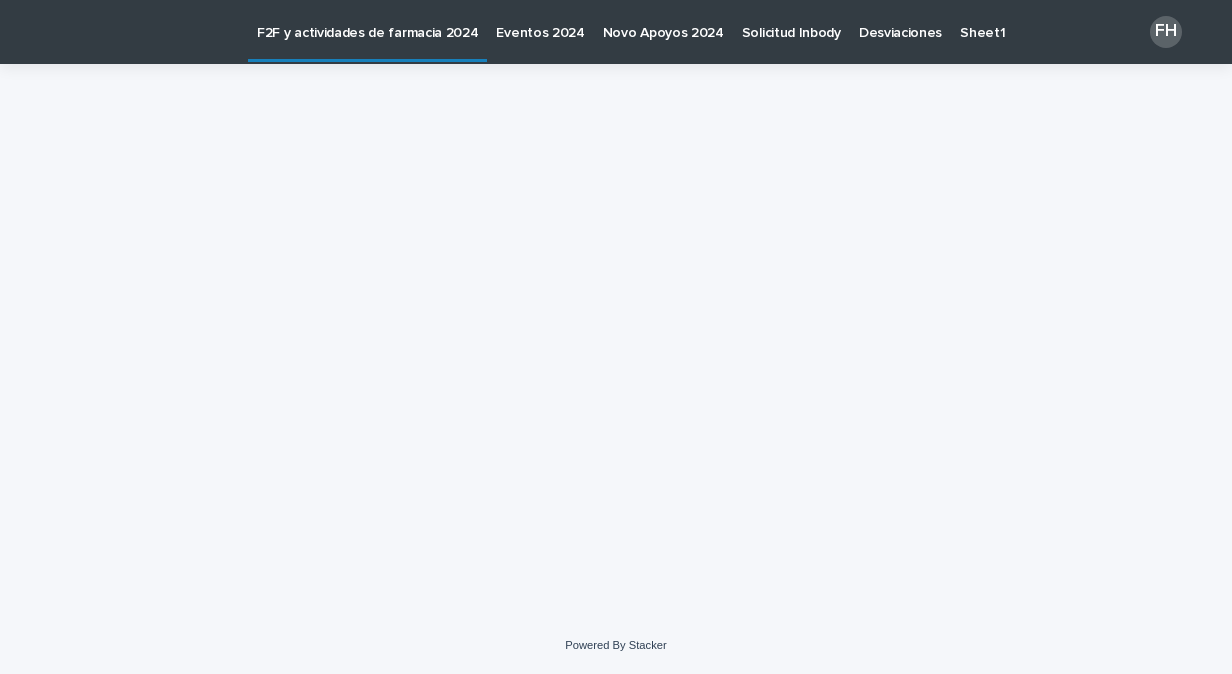 scroll, scrollTop: 0, scrollLeft: 0, axis: both 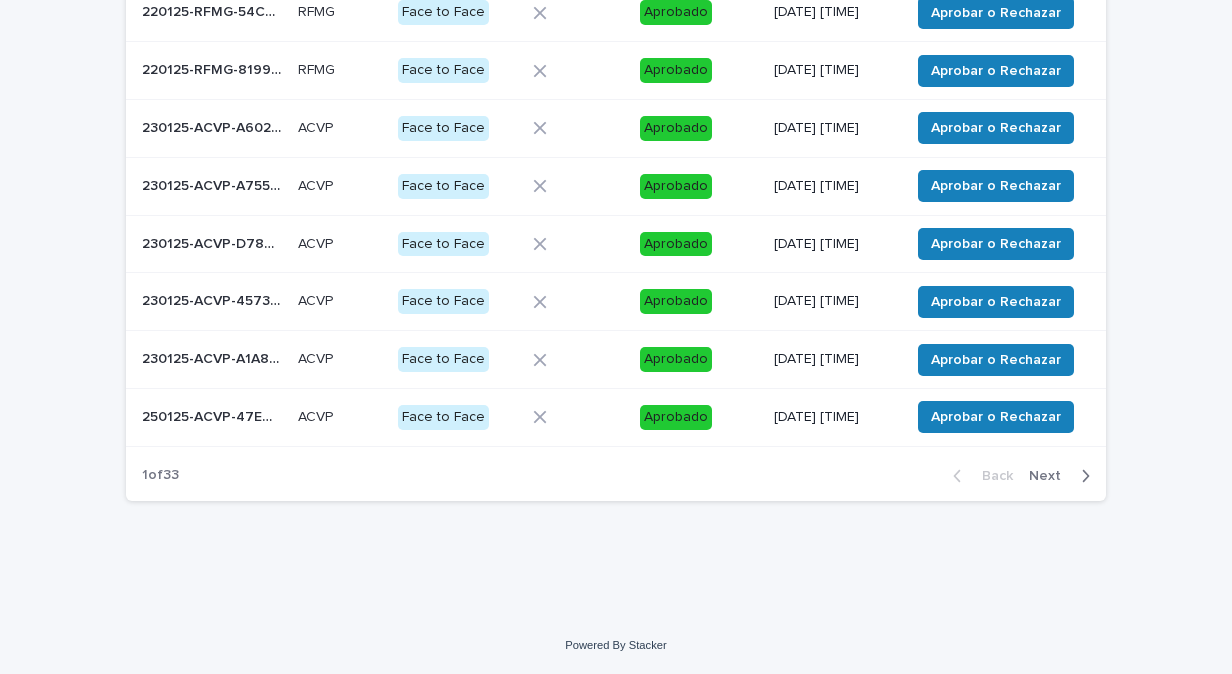 click on "Next" at bounding box center (1051, 476) 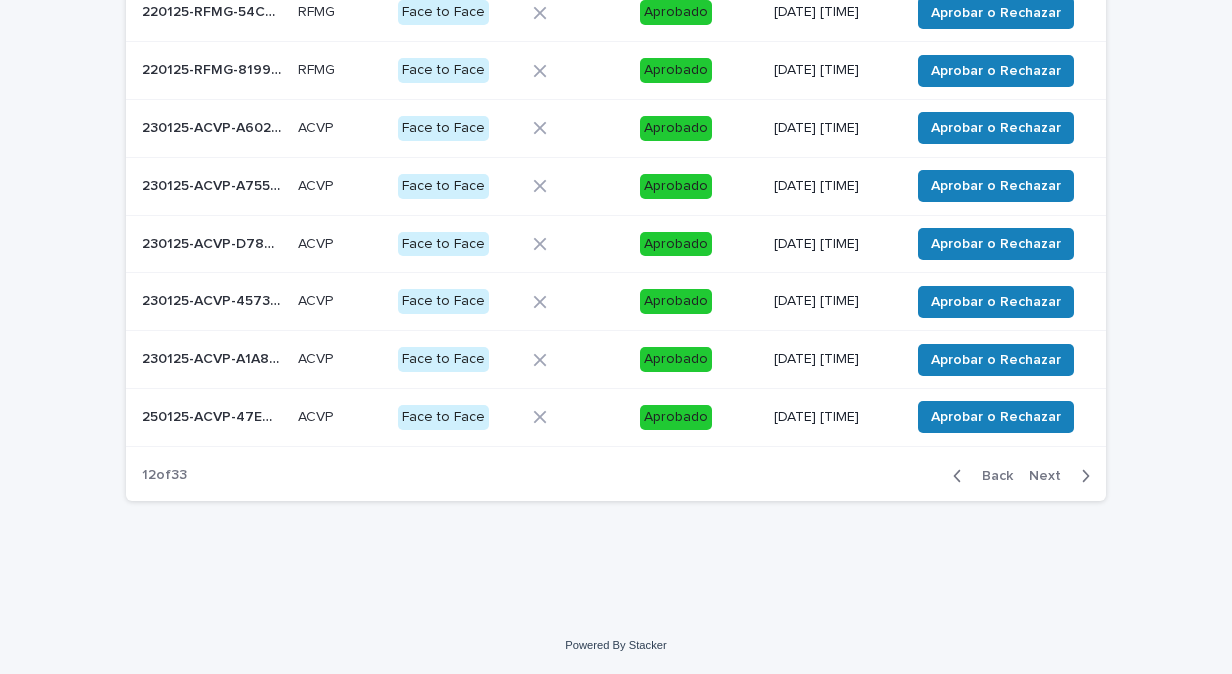click on "Next" at bounding box center (1051, 476) 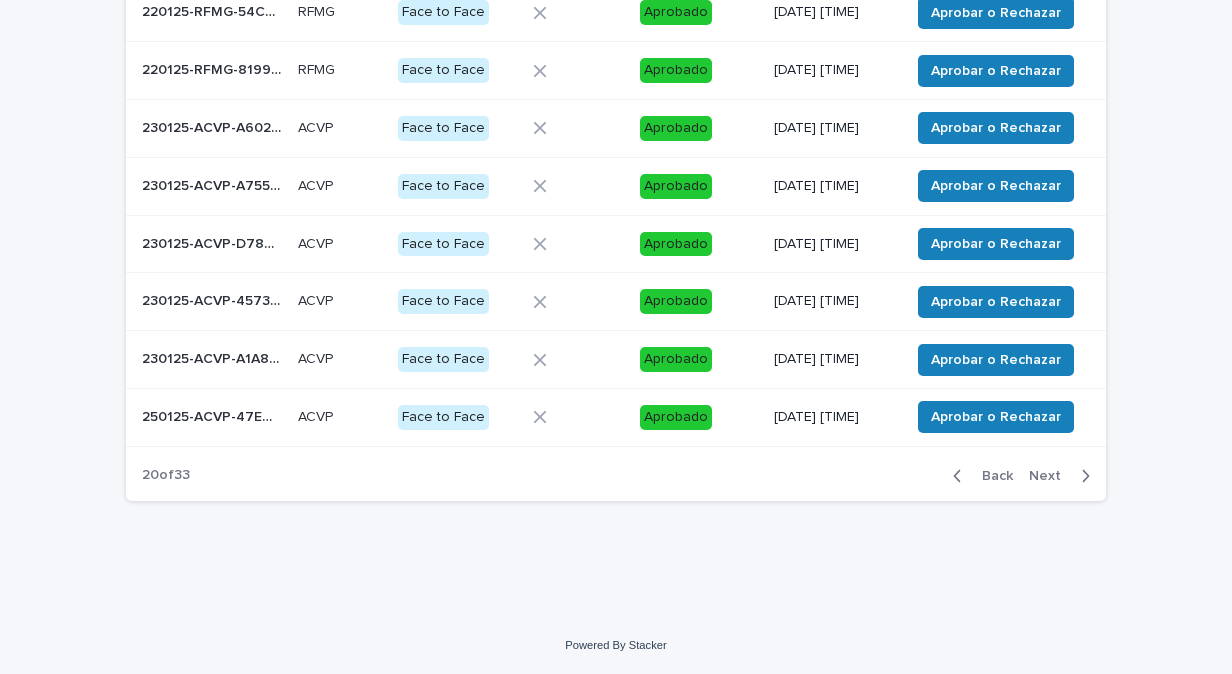 click on "Back Next" at bounding box center (1021, 476) 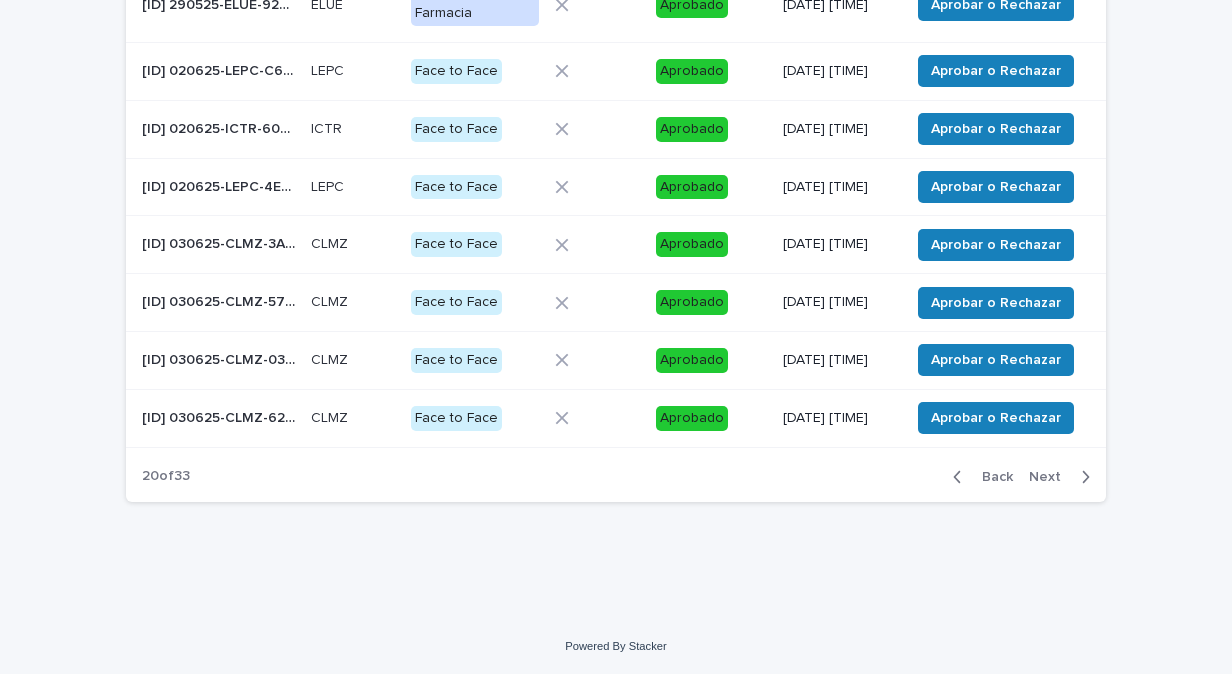 scroll, scrollTop: 459, scrollLeft: 0, axis: vertical 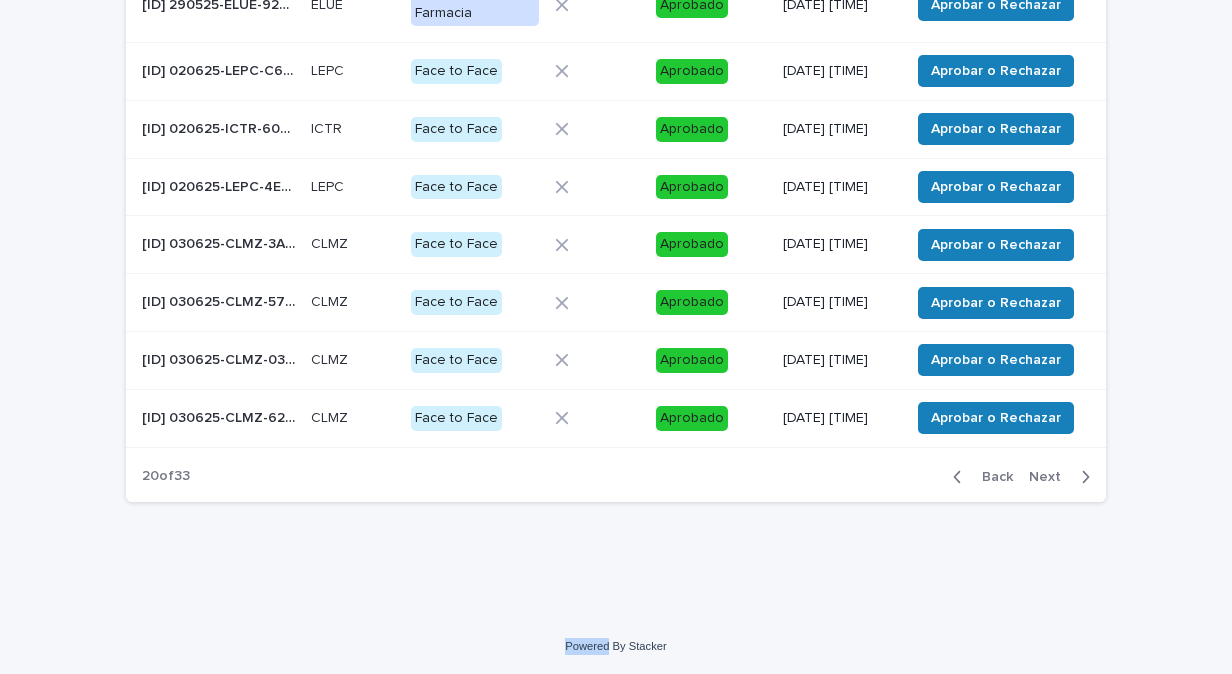 drag, startPoint x: 1046, startPoint y: 478, endPoint x: 1044, endPoint y: 512, distance: 34.058773 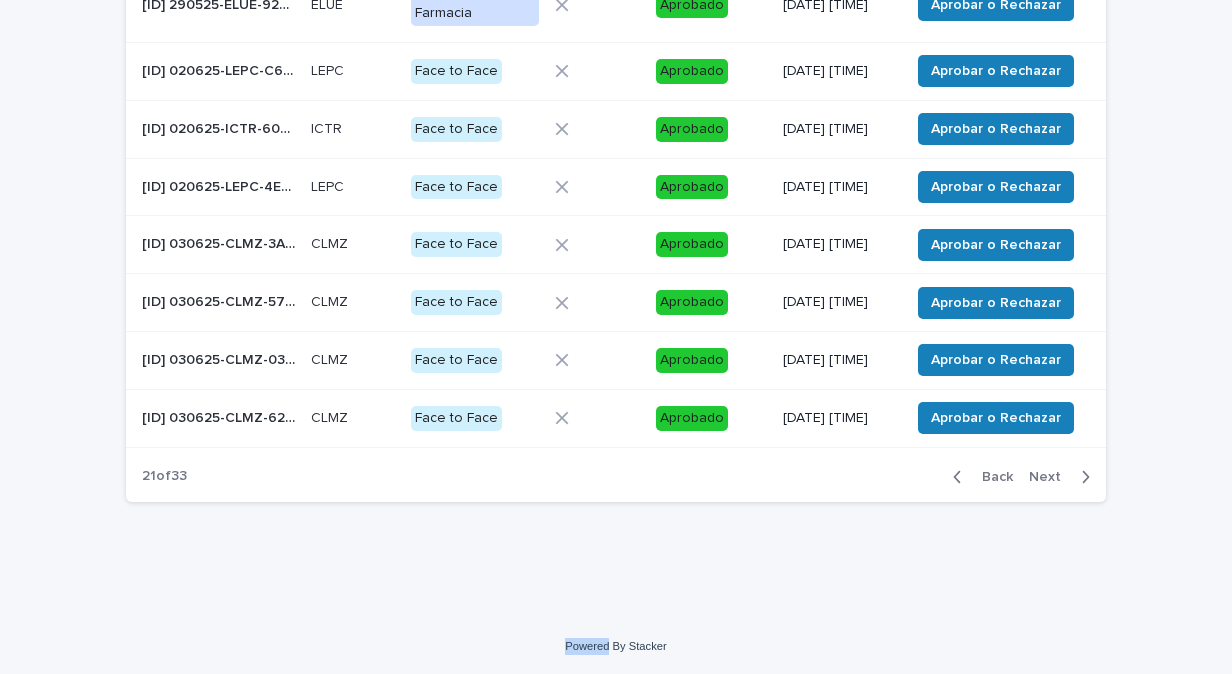click on "Next" at bounding box center [1051, 477] 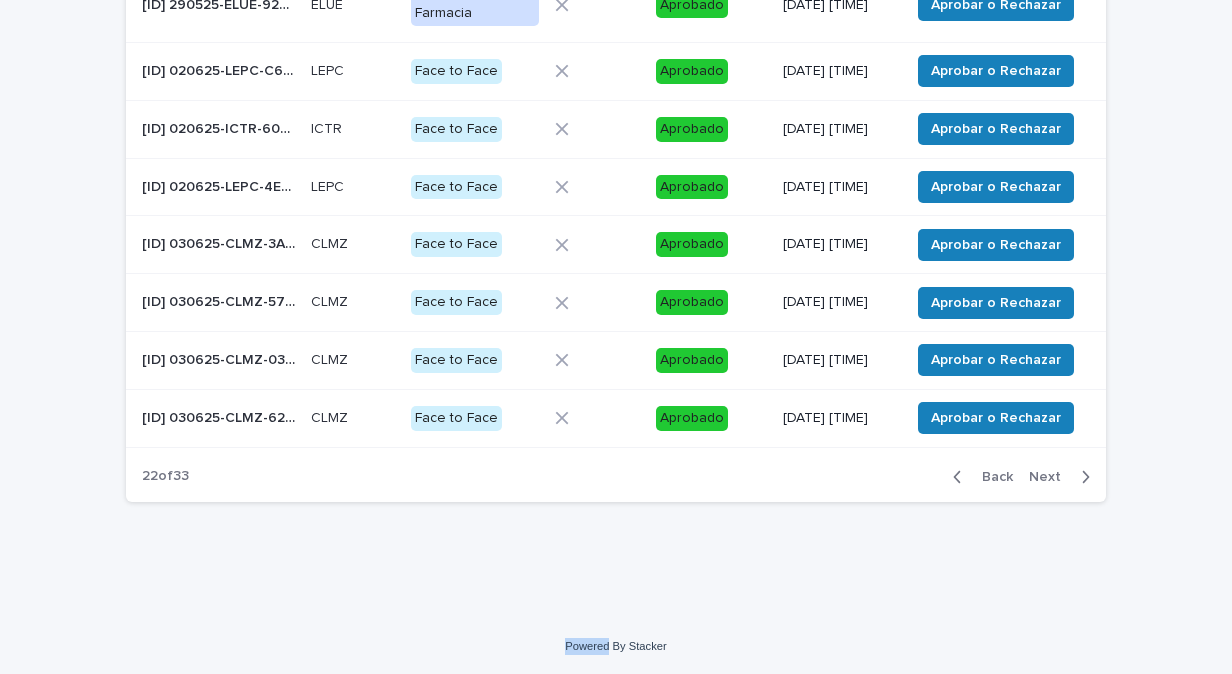 click on "Next" at bounding box center [1051, 477] 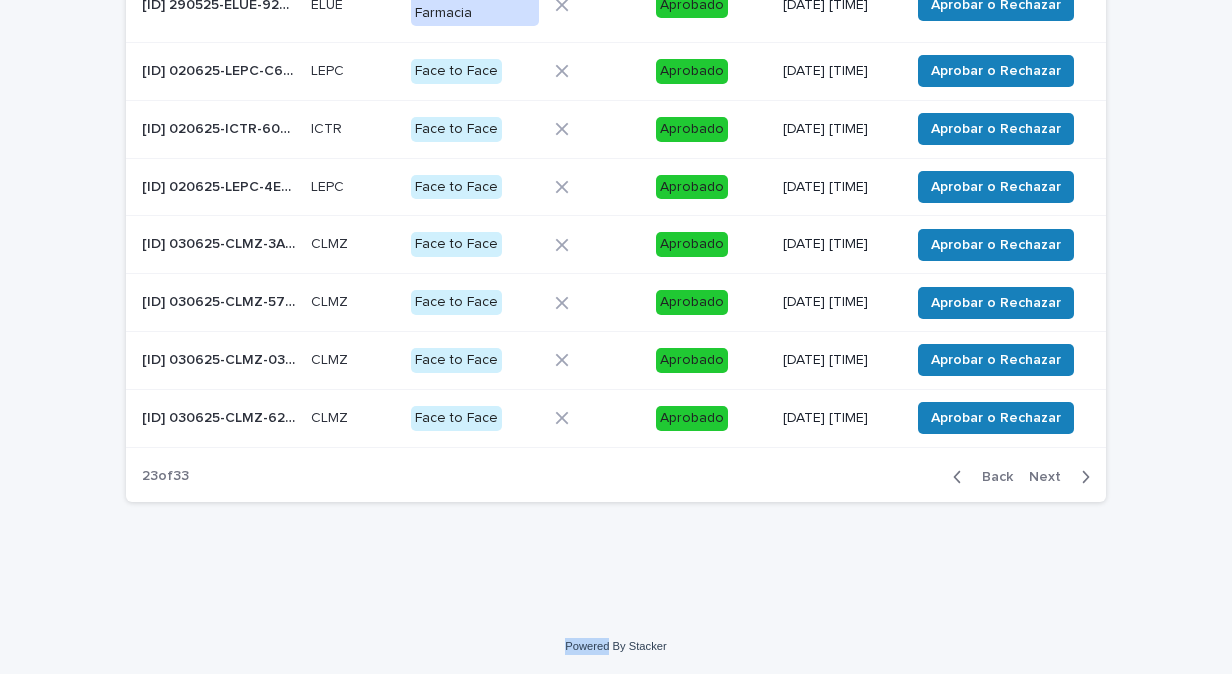 click on "Next" at bounding box center [1051, 477] 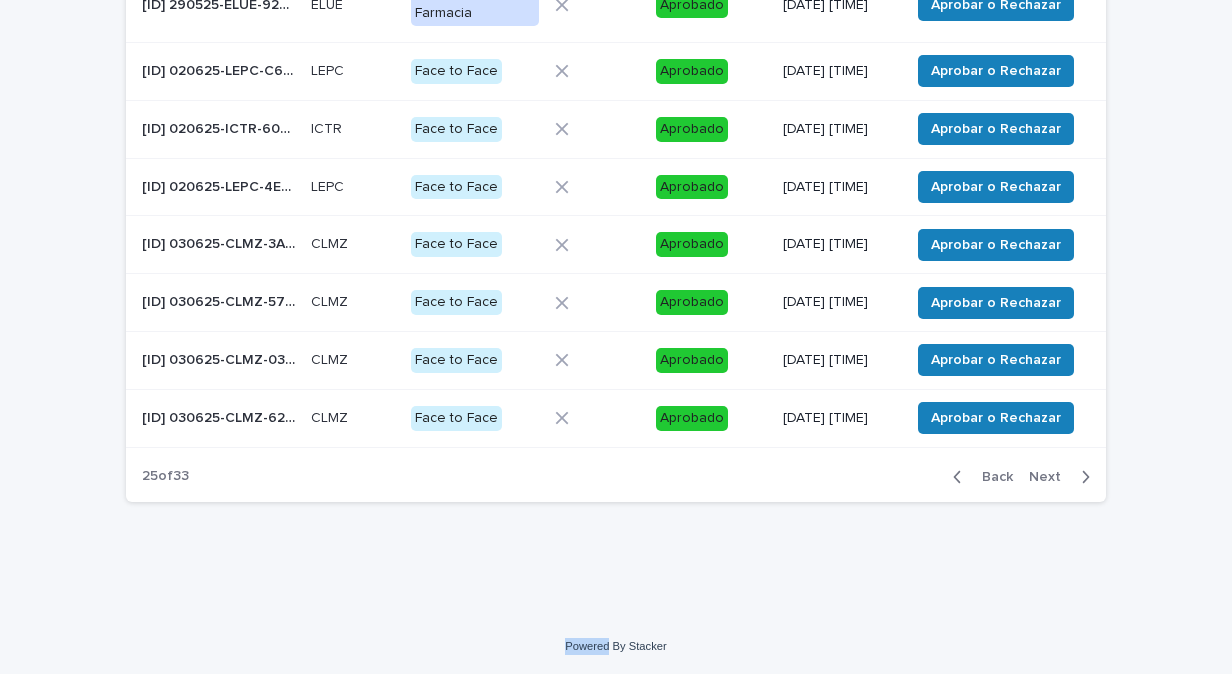 click on "Next" at bounding box center [1051, 477] 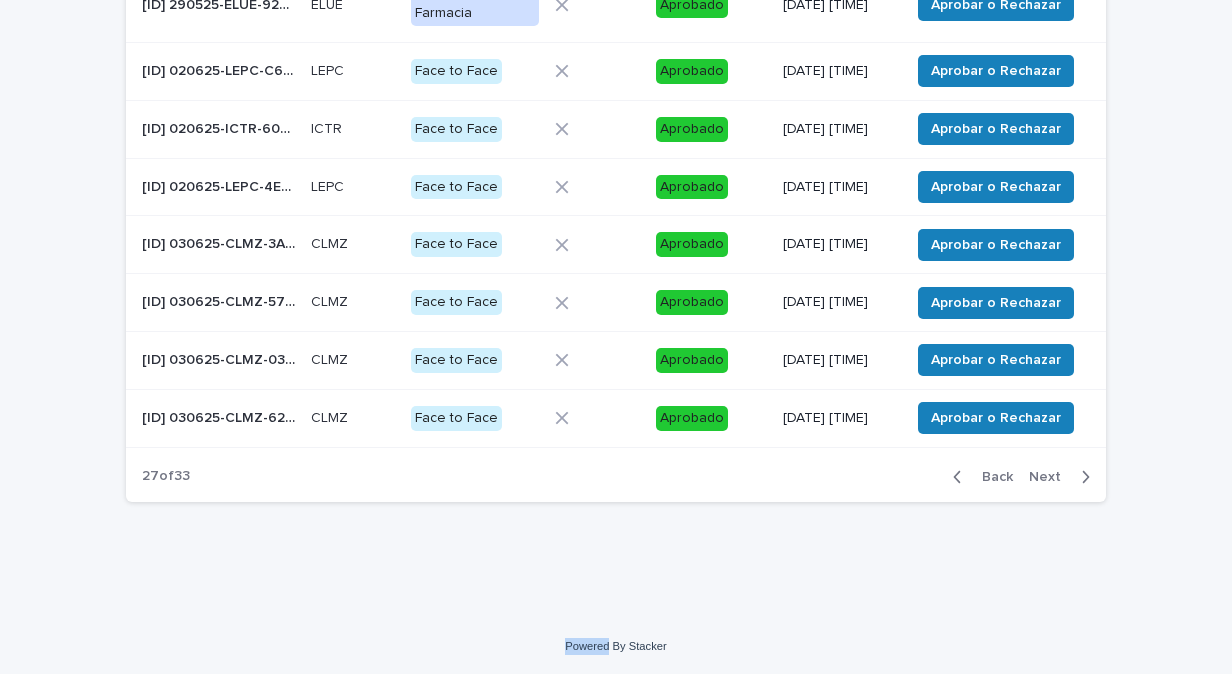 click on "Next" at bounding box center (1051, 477) 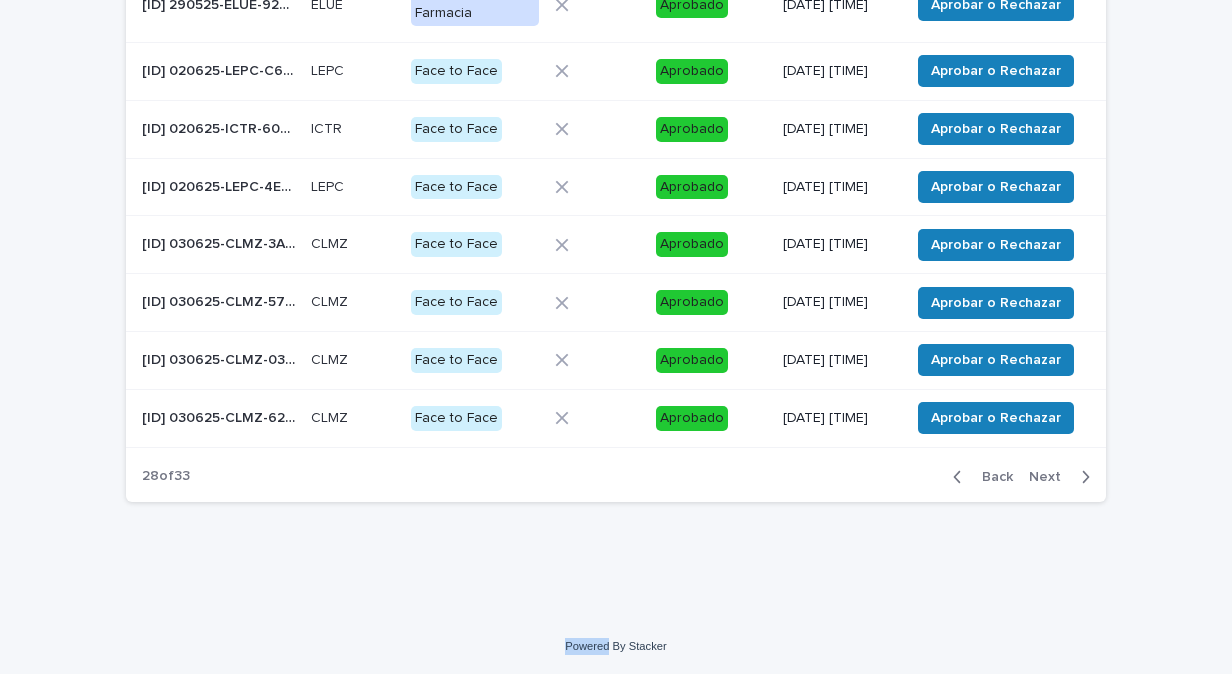 click on "Next" at bounding box center (1051, 477) 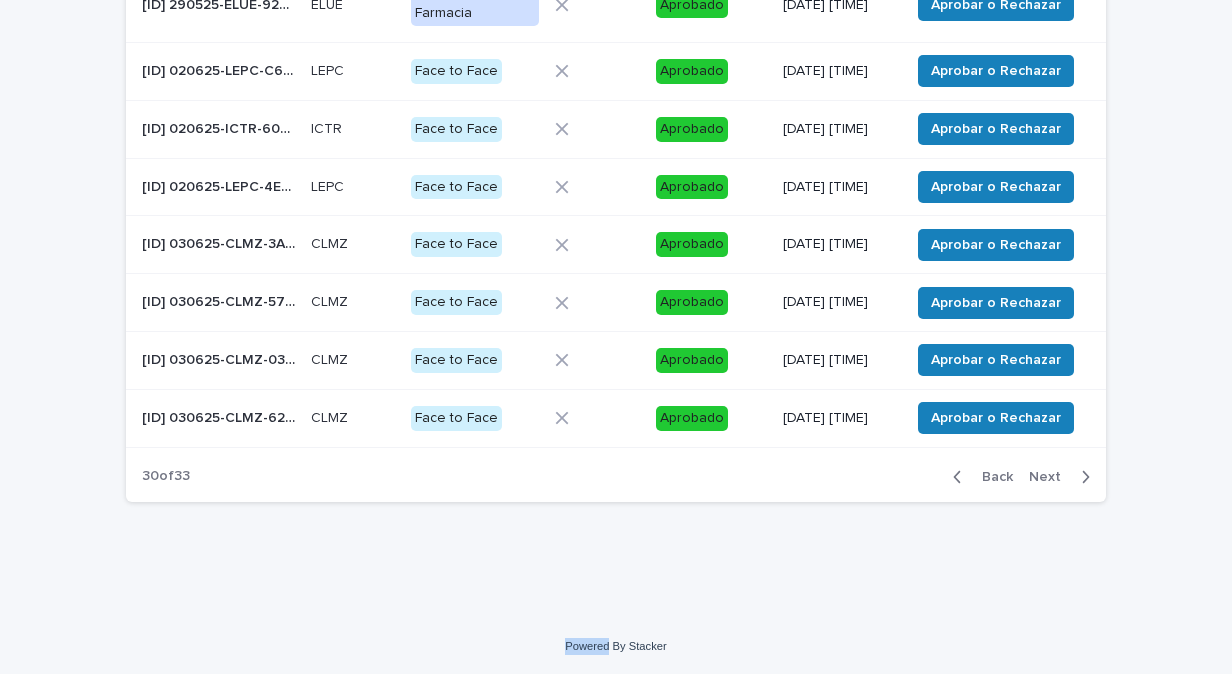 click on "Next" at bounding box center (1051, 477) 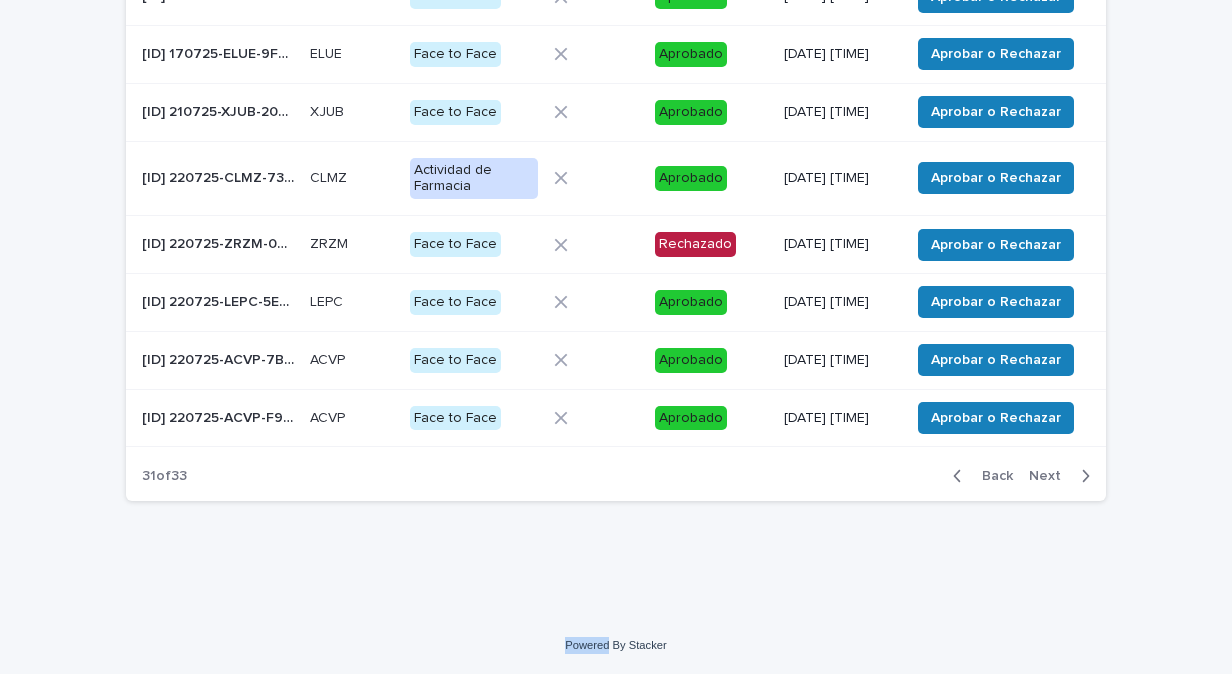 scroll, scrollTop: 463, scrollLeft: 0, axis: vertical 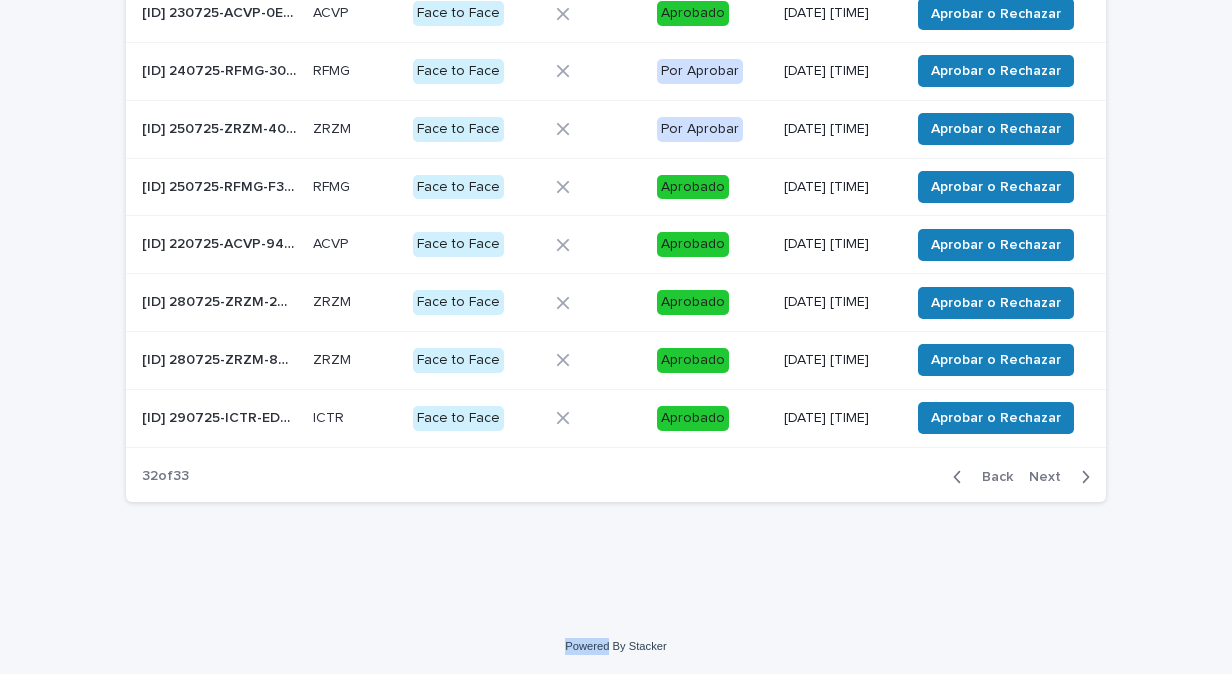 click on "Next" at bounding box center (1051, 477) 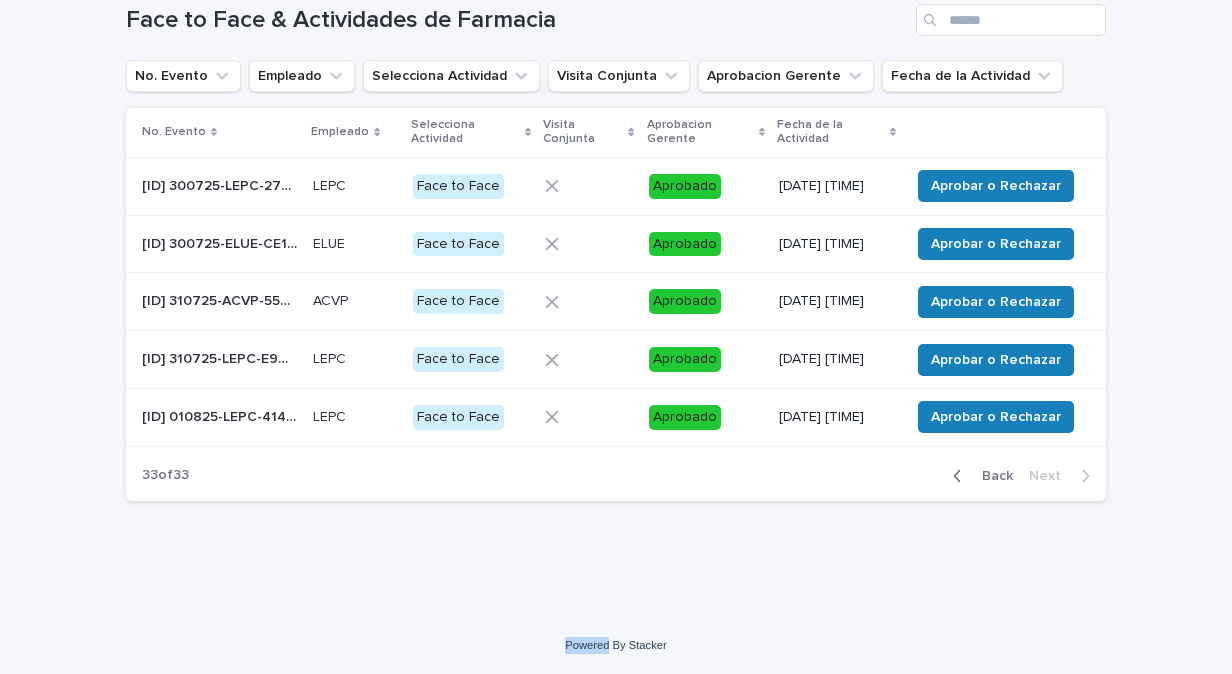 scroll, scrollTop: 116, scrollLeft: 0, axis: vertical 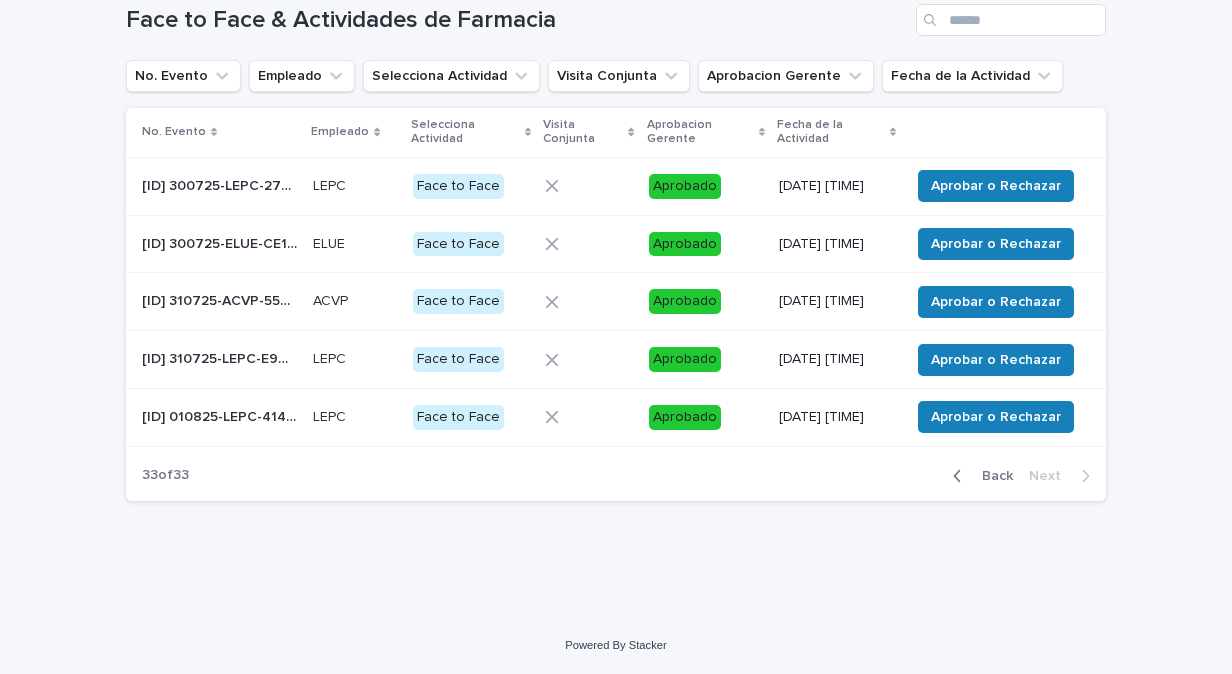 click on "[ID] 300725-ELUE-CE109A" at bounding box center [221, 242] 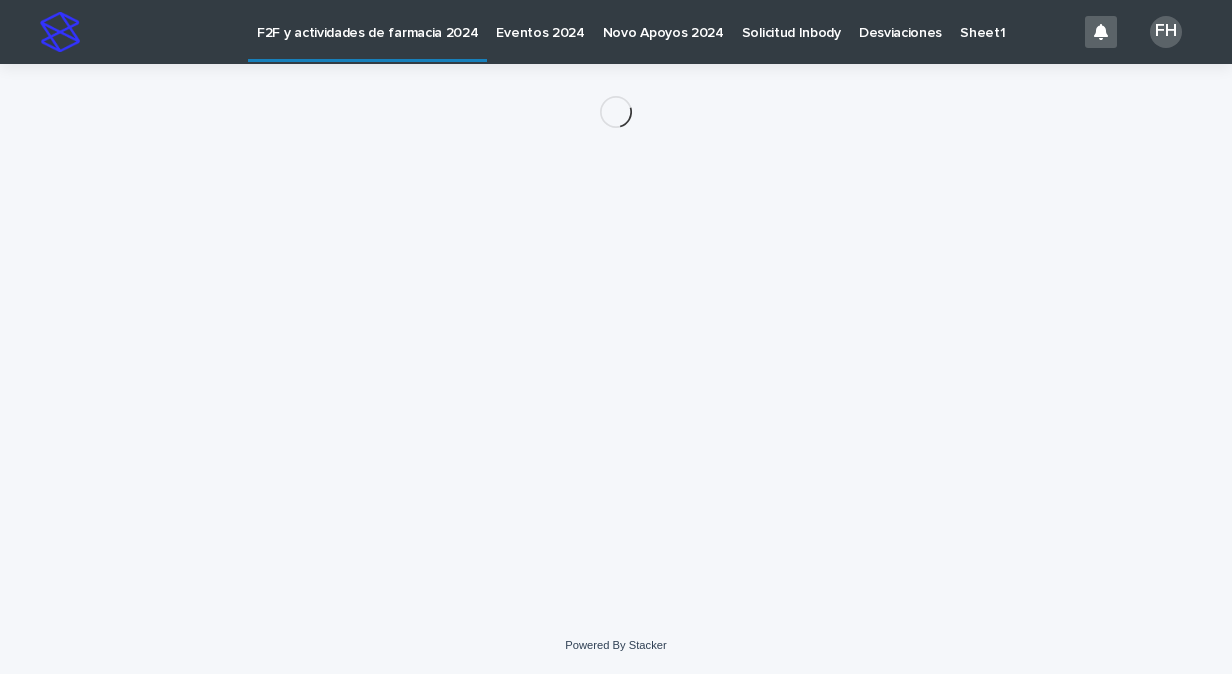 scroll, scrollTop: 0, scrollLeft: 0, axis: both 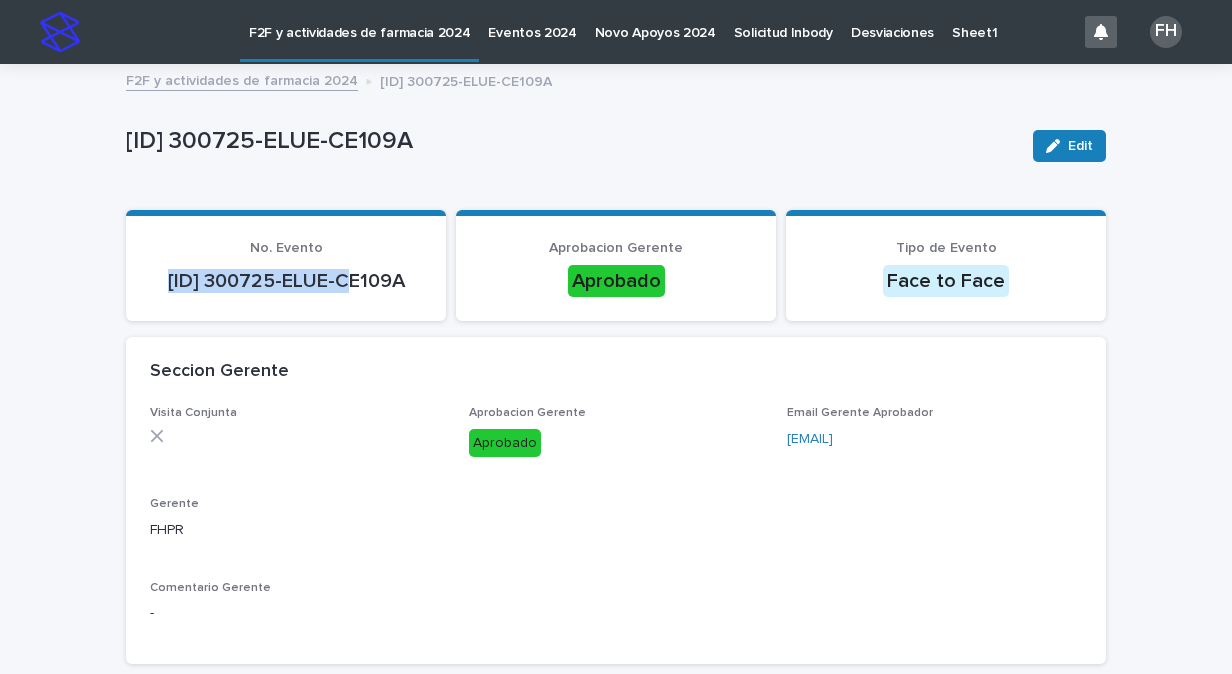 drag, startPoint x: 180, startPoint y: 278, endPoint x: 388, endPoint y: 288, distance: 208.24025 